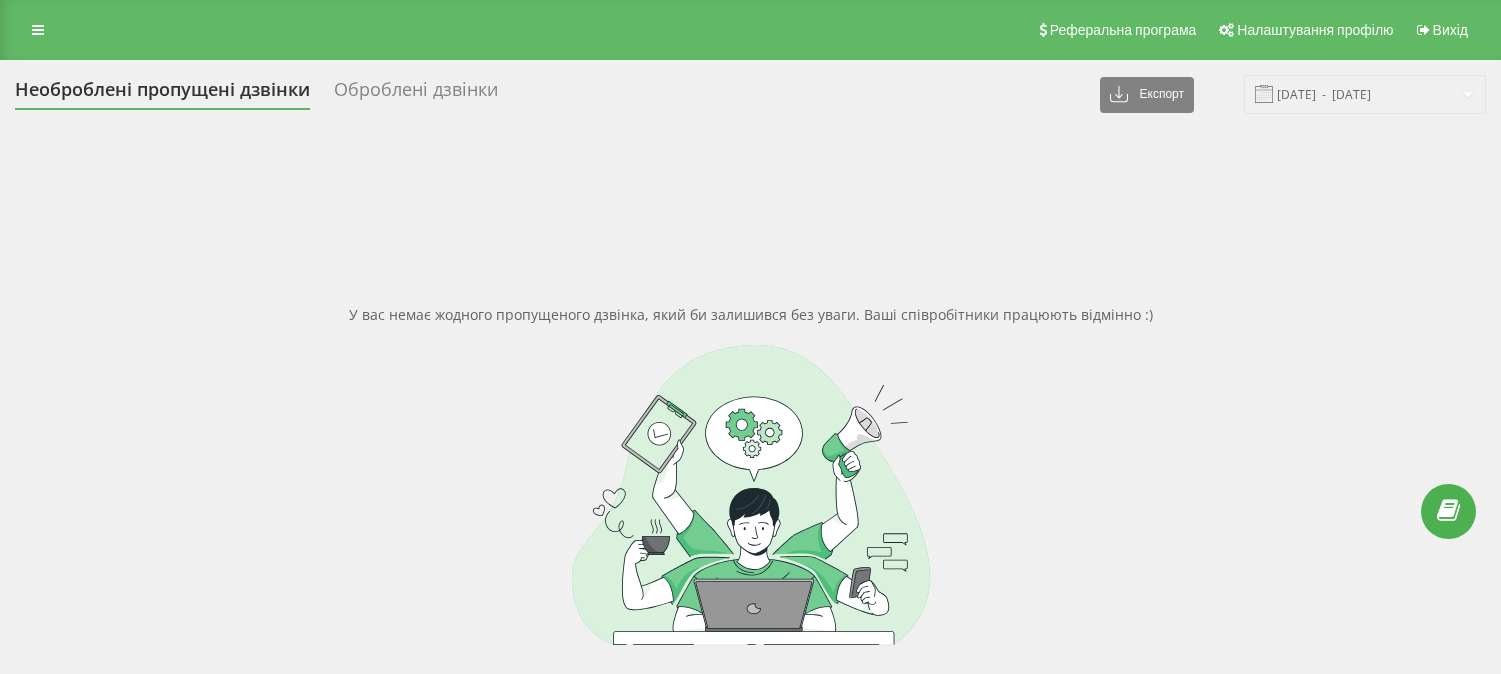 scroll, scrollTop: 0, scrollLeft: 0, axis: both 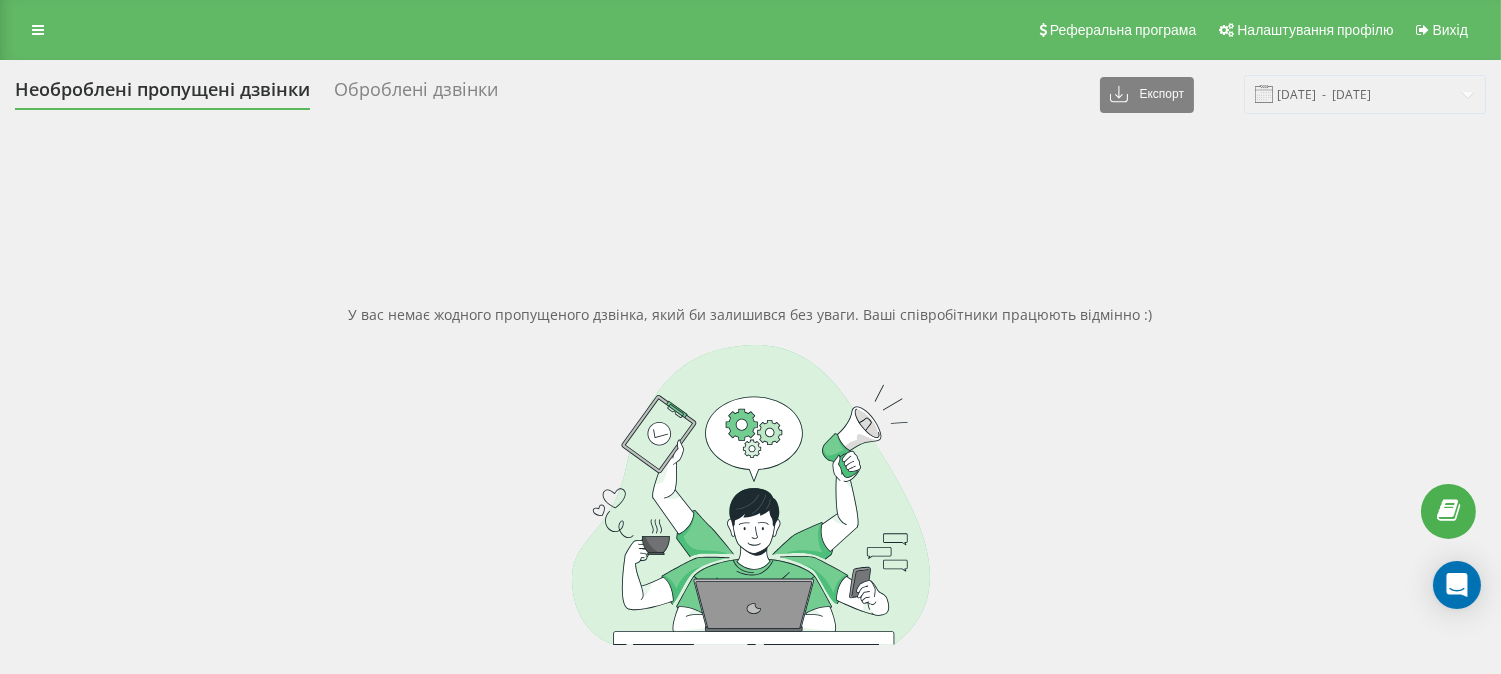click on "tk-laser.pl Проекти tk-laser.pl Дашборд Центр звернень Журнал дзвінків Журнал дзвінків OLD Журнал повідомлень Звіт про пропущені необроблені дзвінки Дзвінки в реальному часі NEW Аналiтика Реферальна програма Налаштування профілю Вихід Необроблені пропущені дзвінки Оброблені дзвінки Експорт .csv .xlsx 20.07.2025  -  20.07.2025 У вас немає жодного пропущеного дзвінка, який би залишився без уваги. Ваші співробітники працюють відмінно :)" at bounding box center (750, 337) 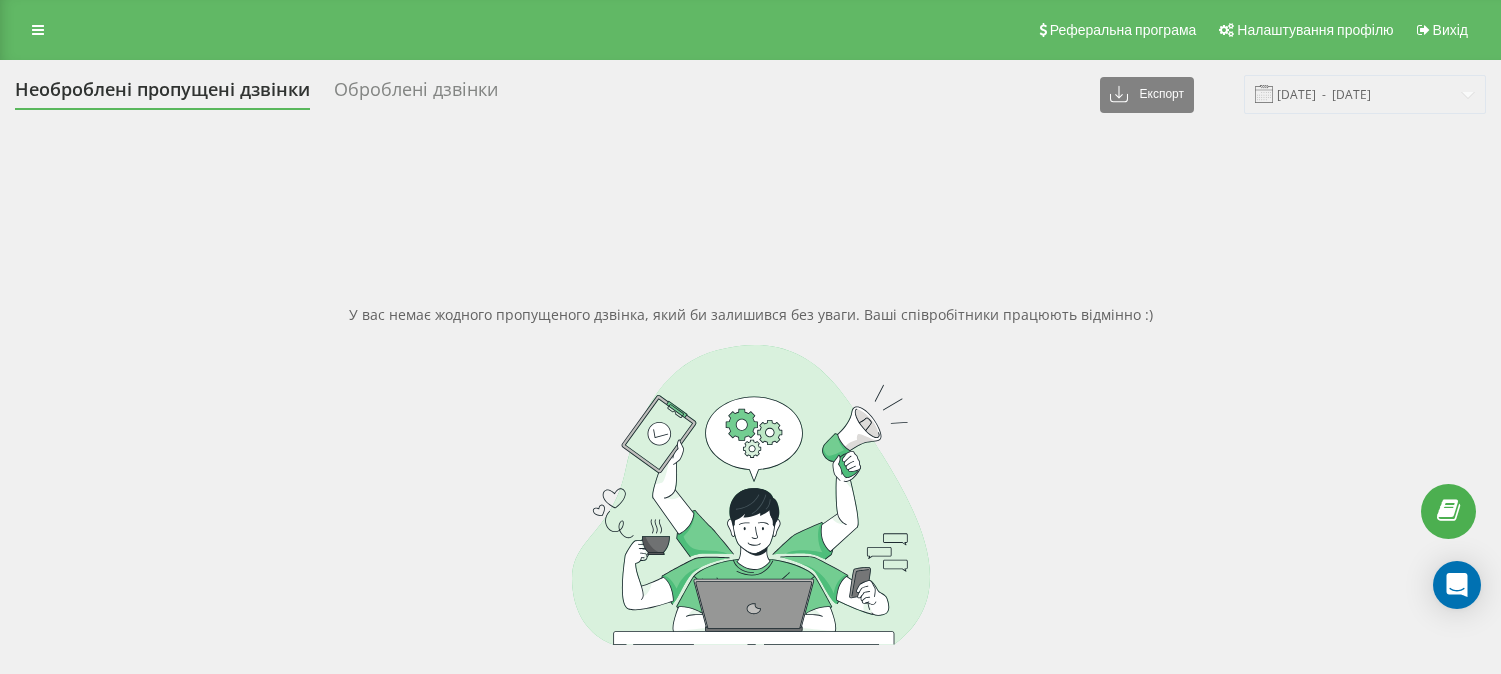 scroll, scrollTop: 0, scrollLeft: 0, axis: both 